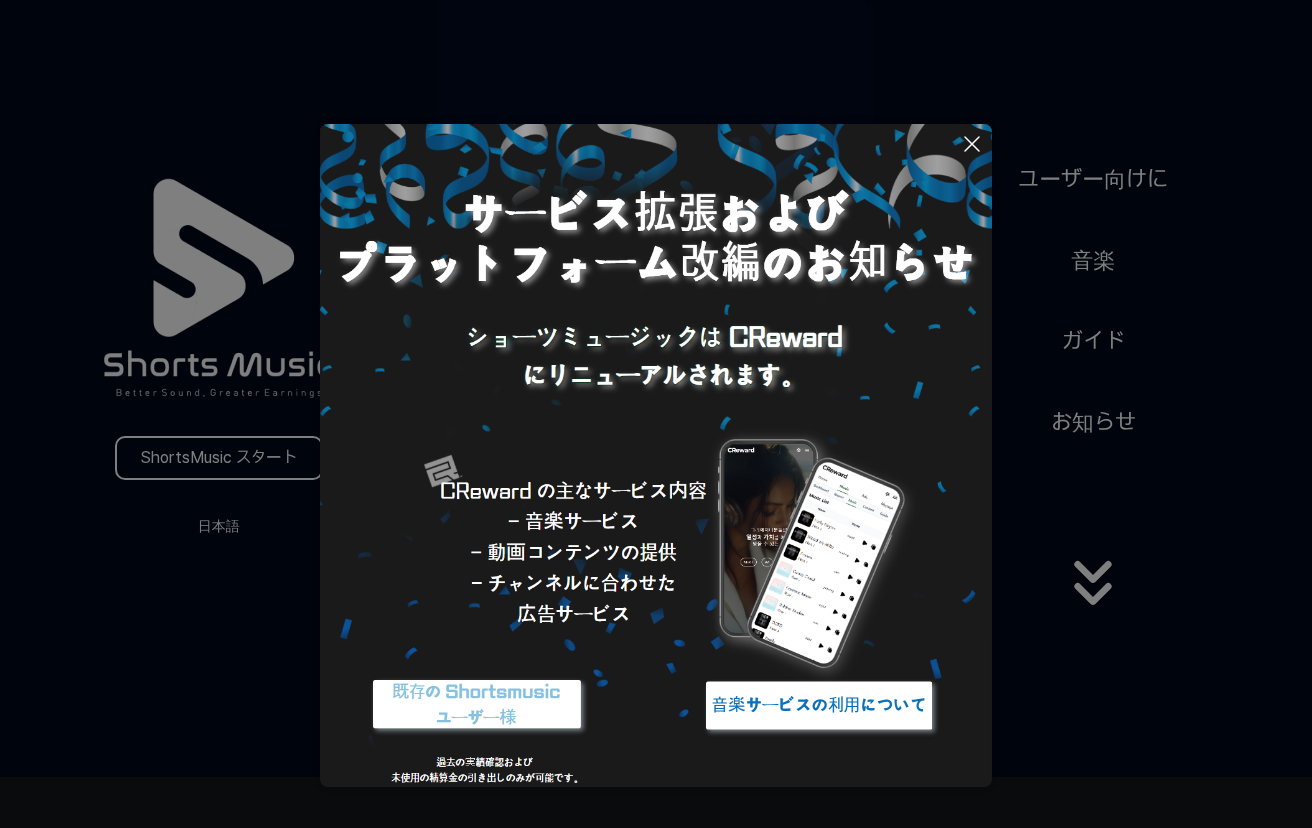 scroll, scrollTop: 0, scrollLeft: 0, axis: both 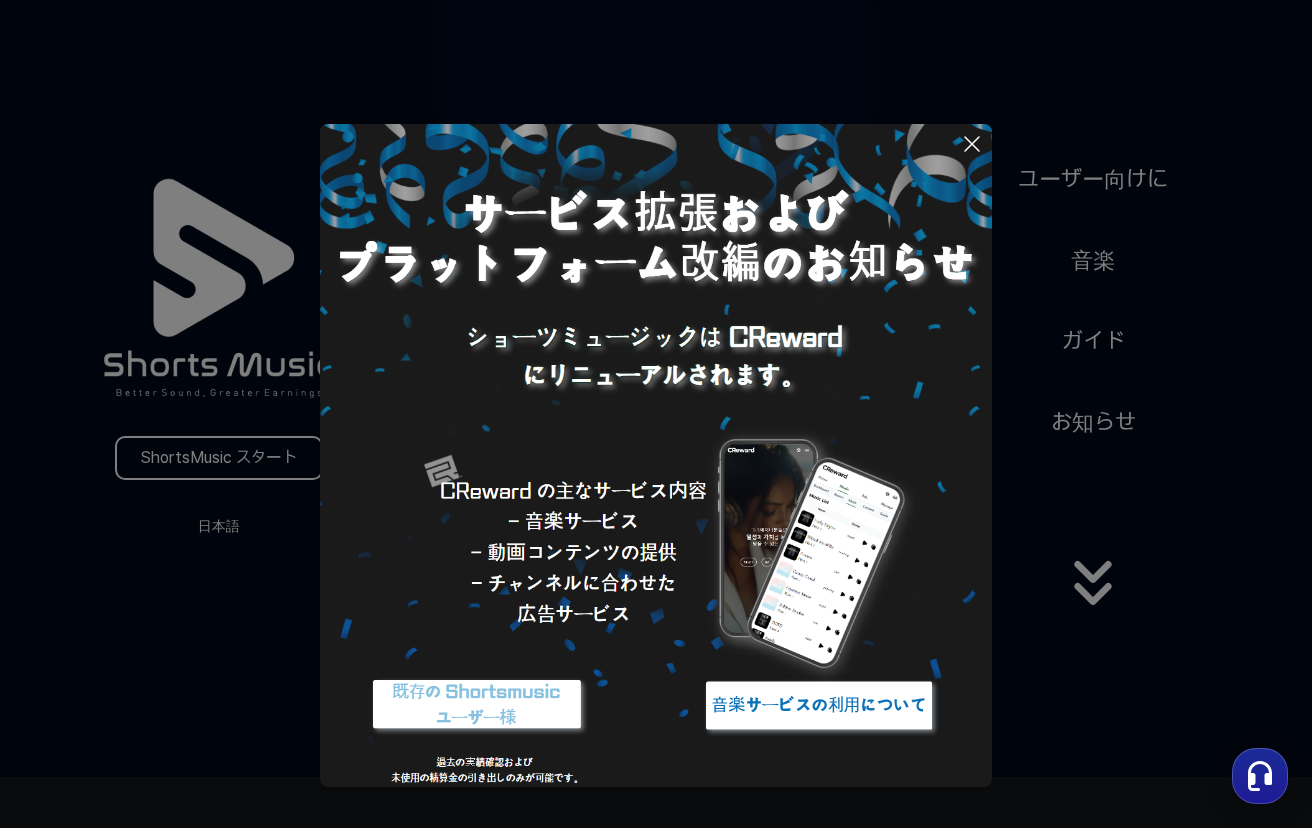click 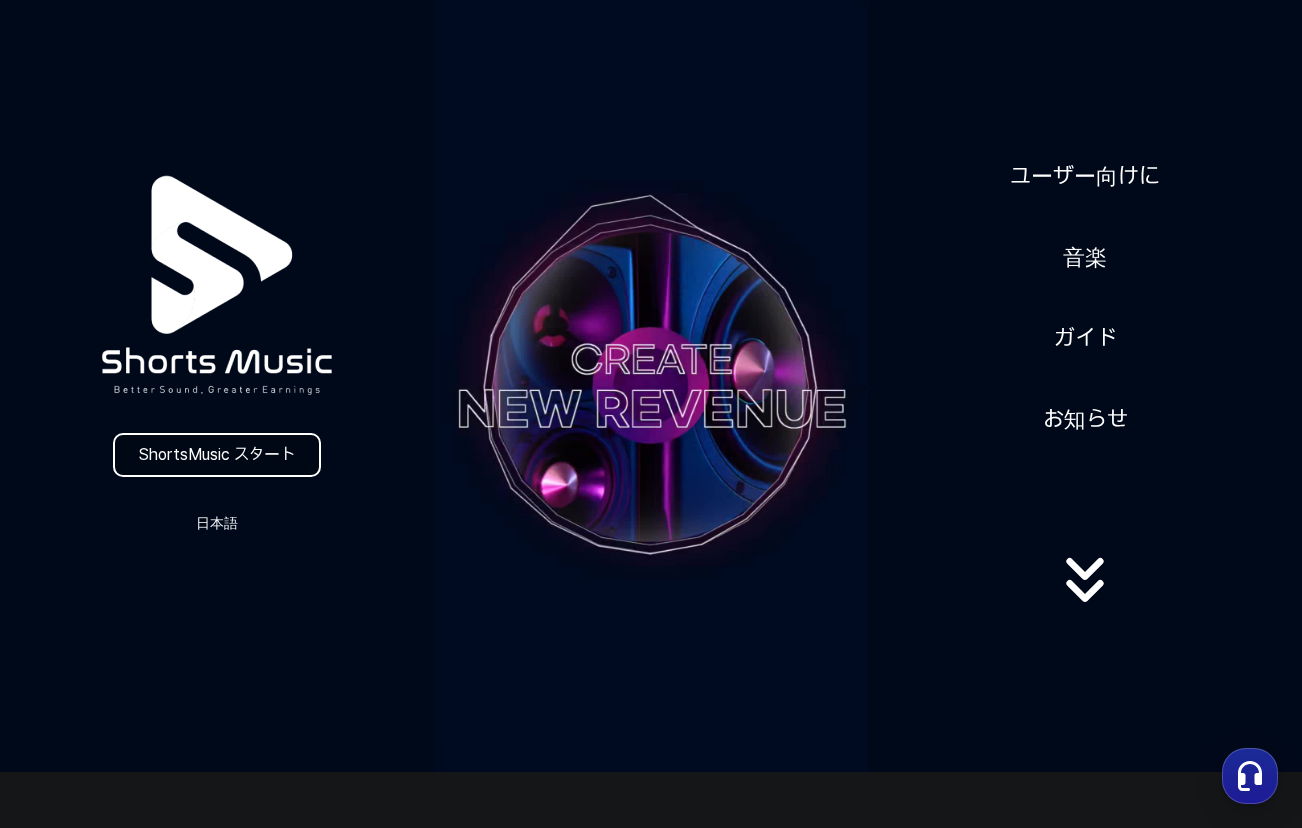 click on "ShortsMusic スタート" at bounding box center [217, 455] 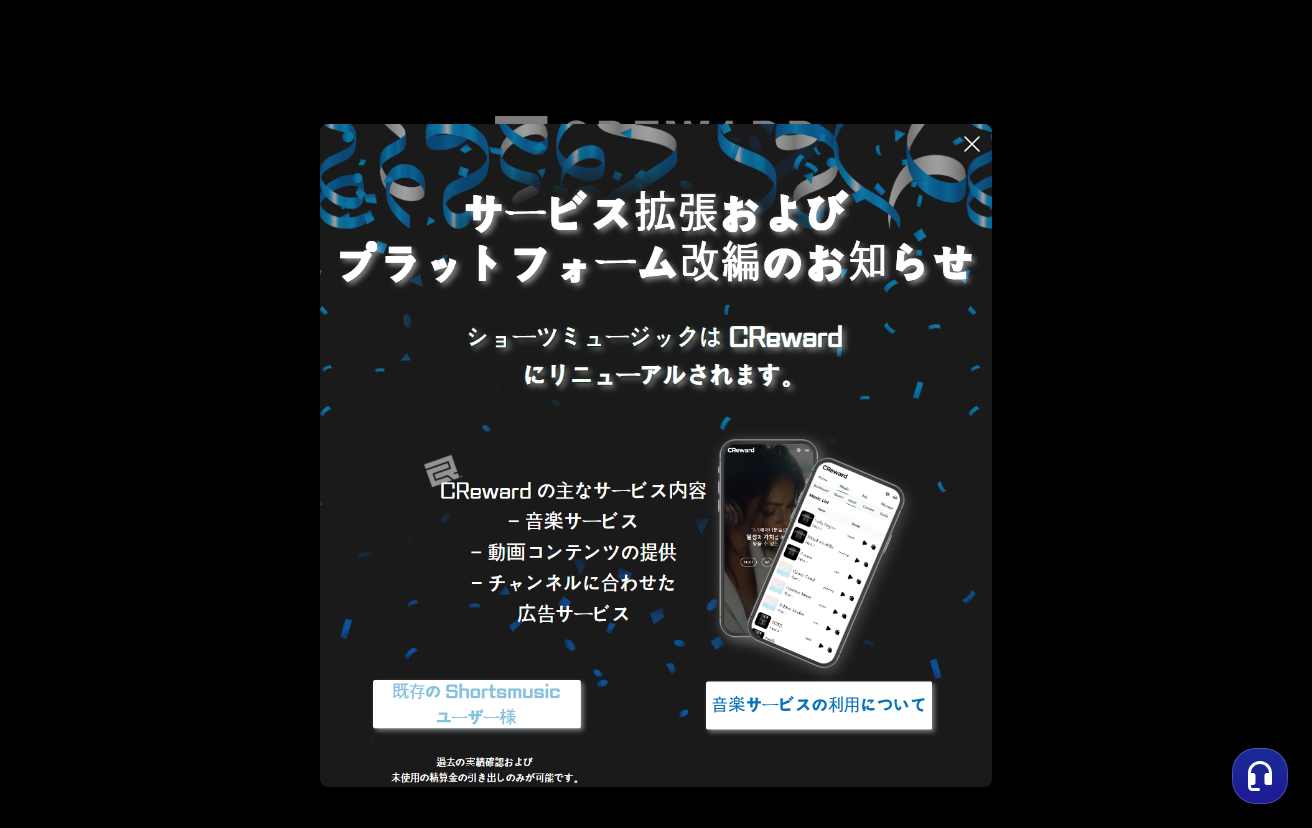 click at bounding box center (477, 705) 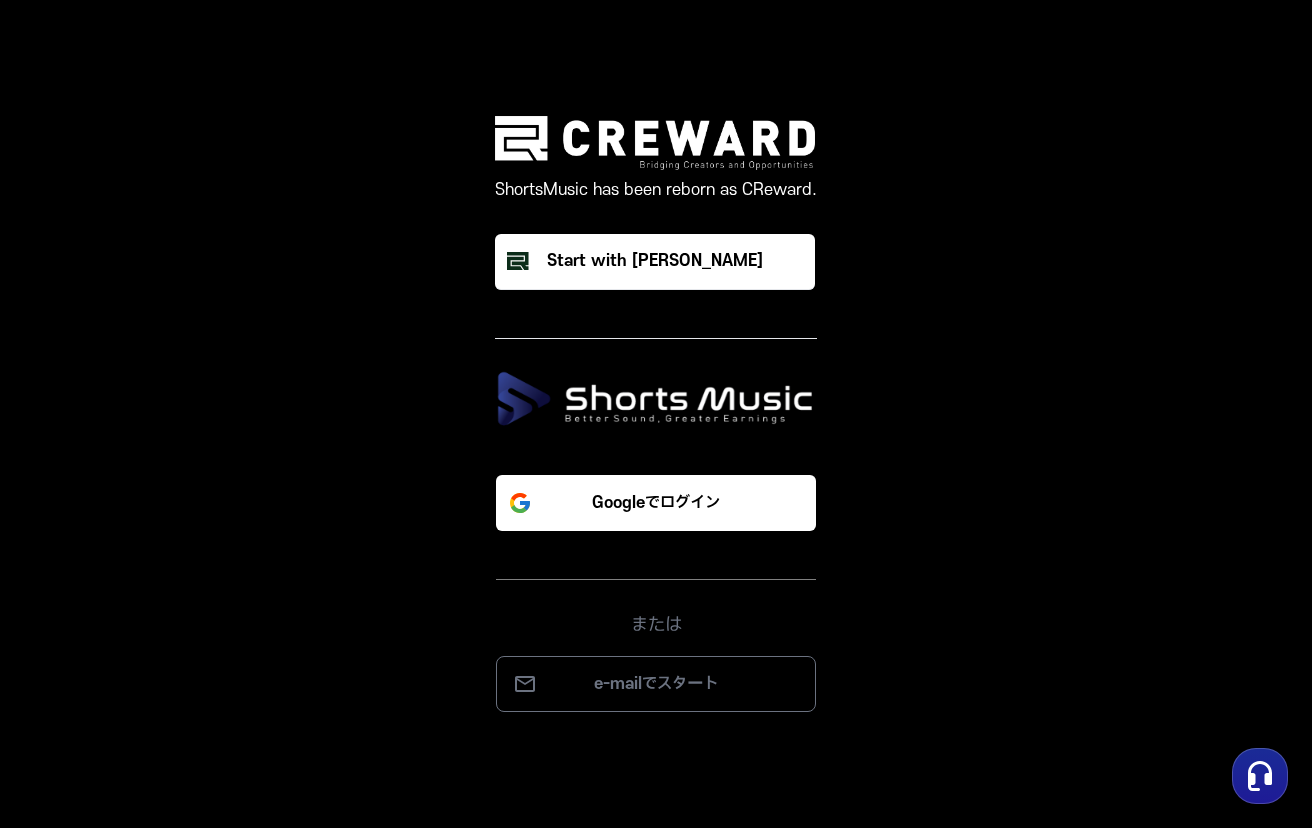 scroll, scrollTop: 0, scrollLeft: 0, axis: both 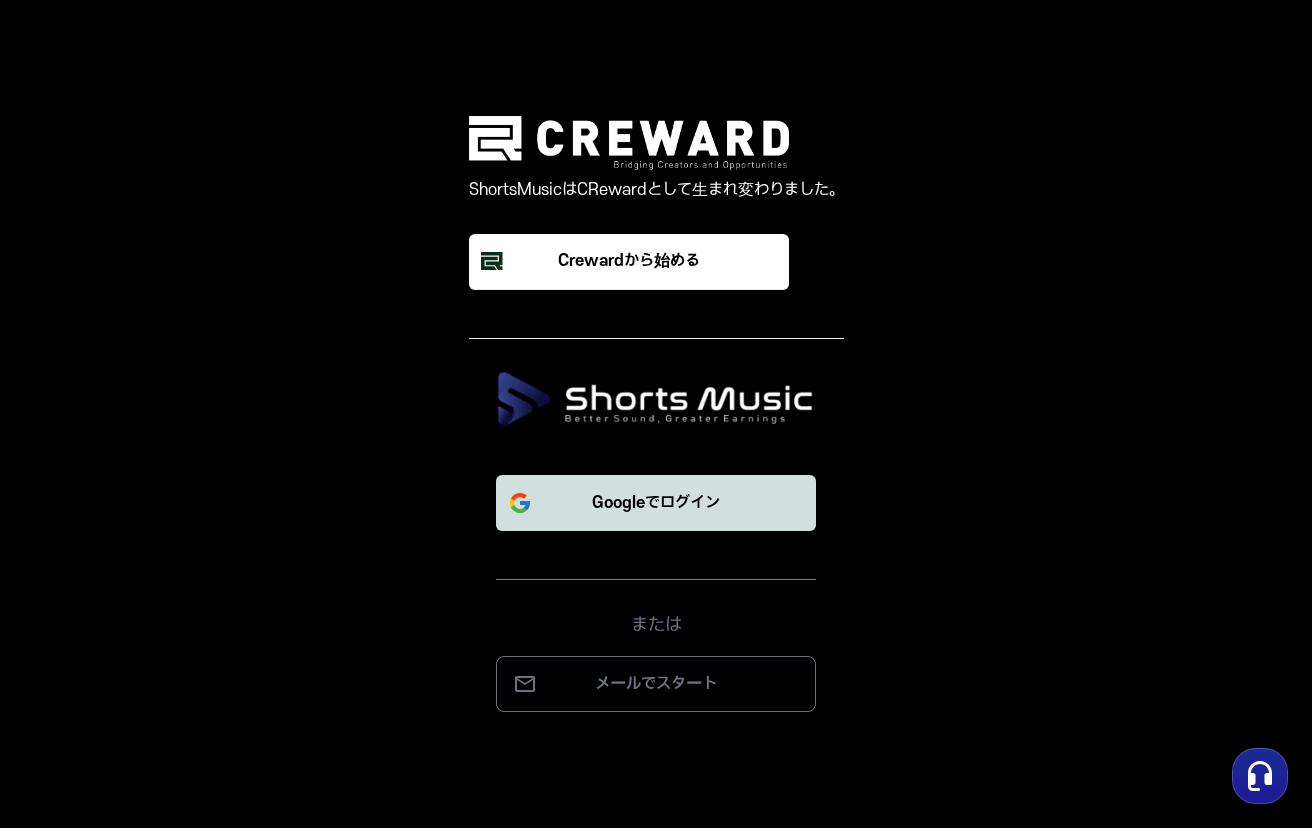 click on "Googleでログイン" at bounding box center [656, 503] 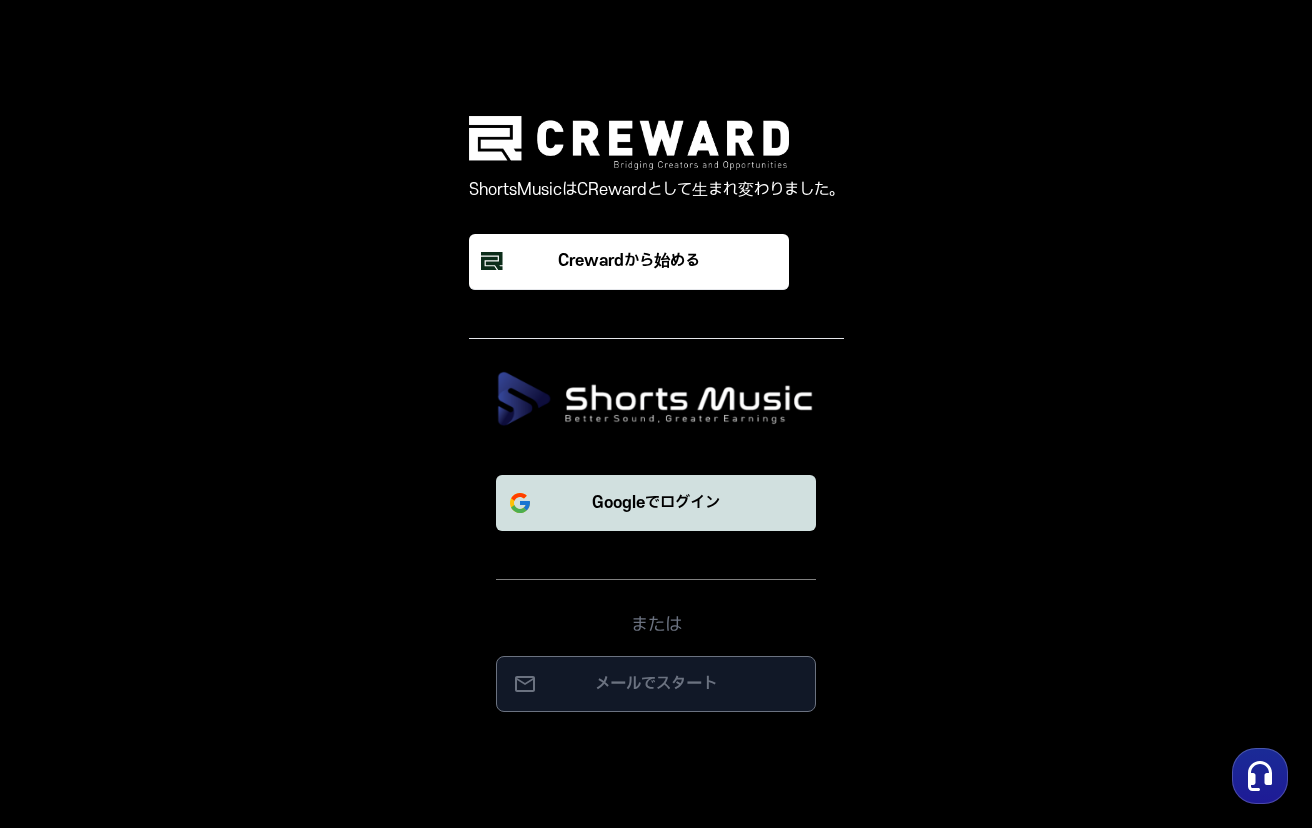click on "メールでスタート" at bounding box center (656, 684) 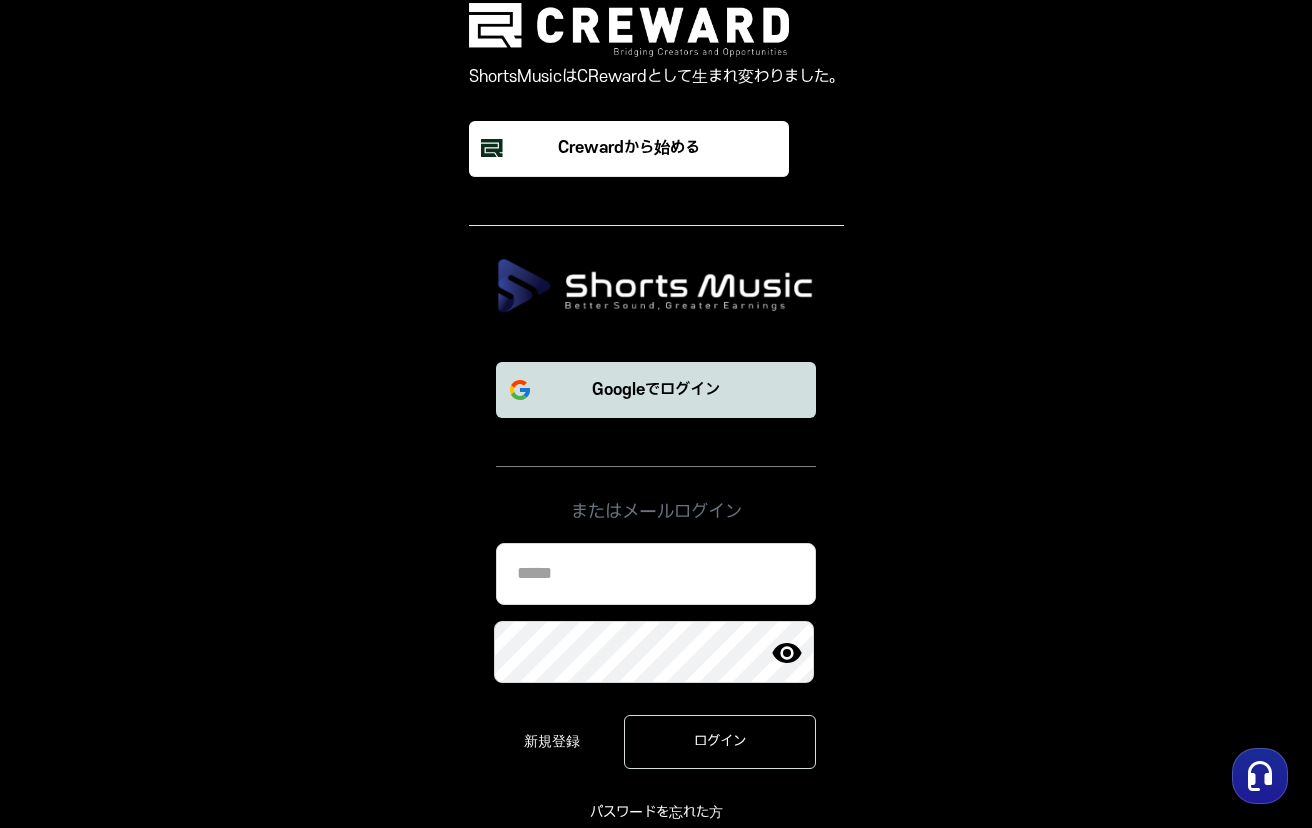 click at bounding box center (656, 574) 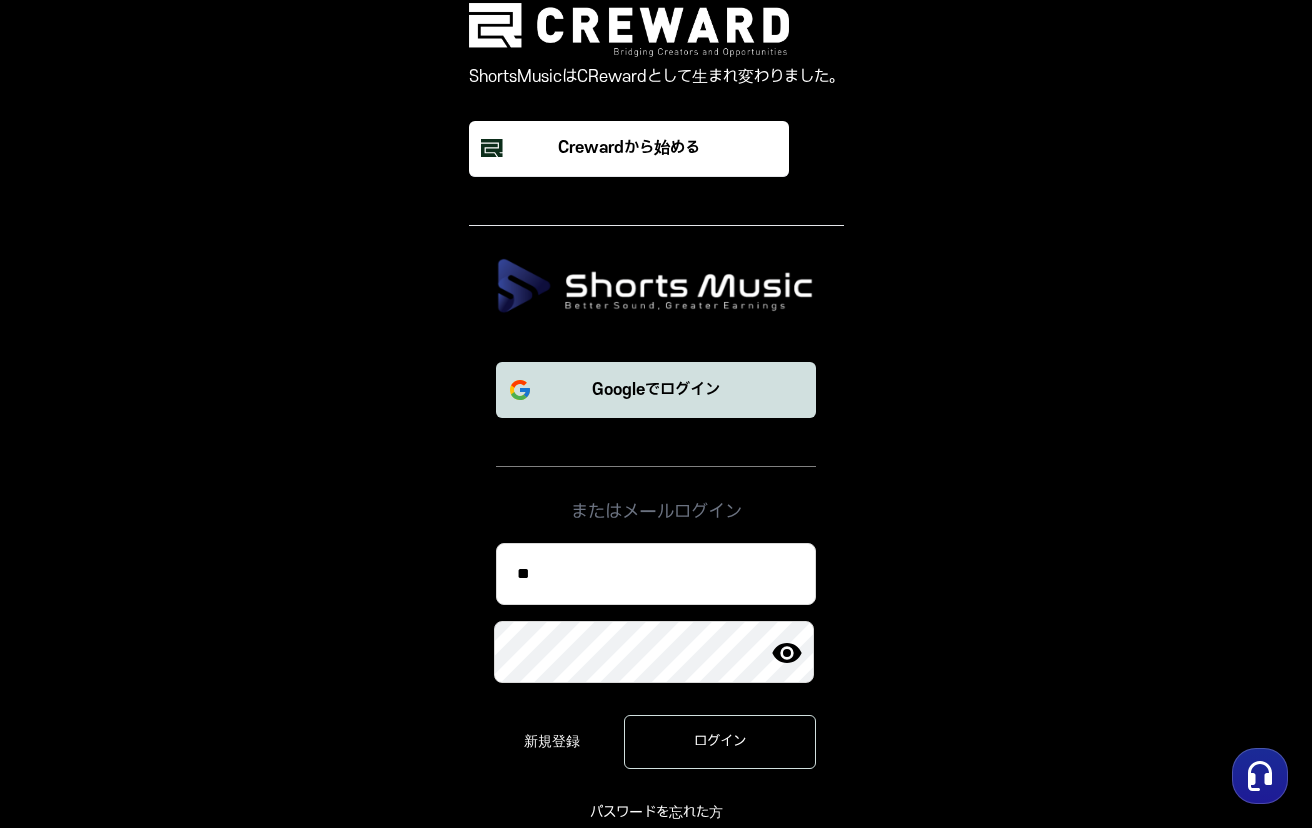 type on "*" 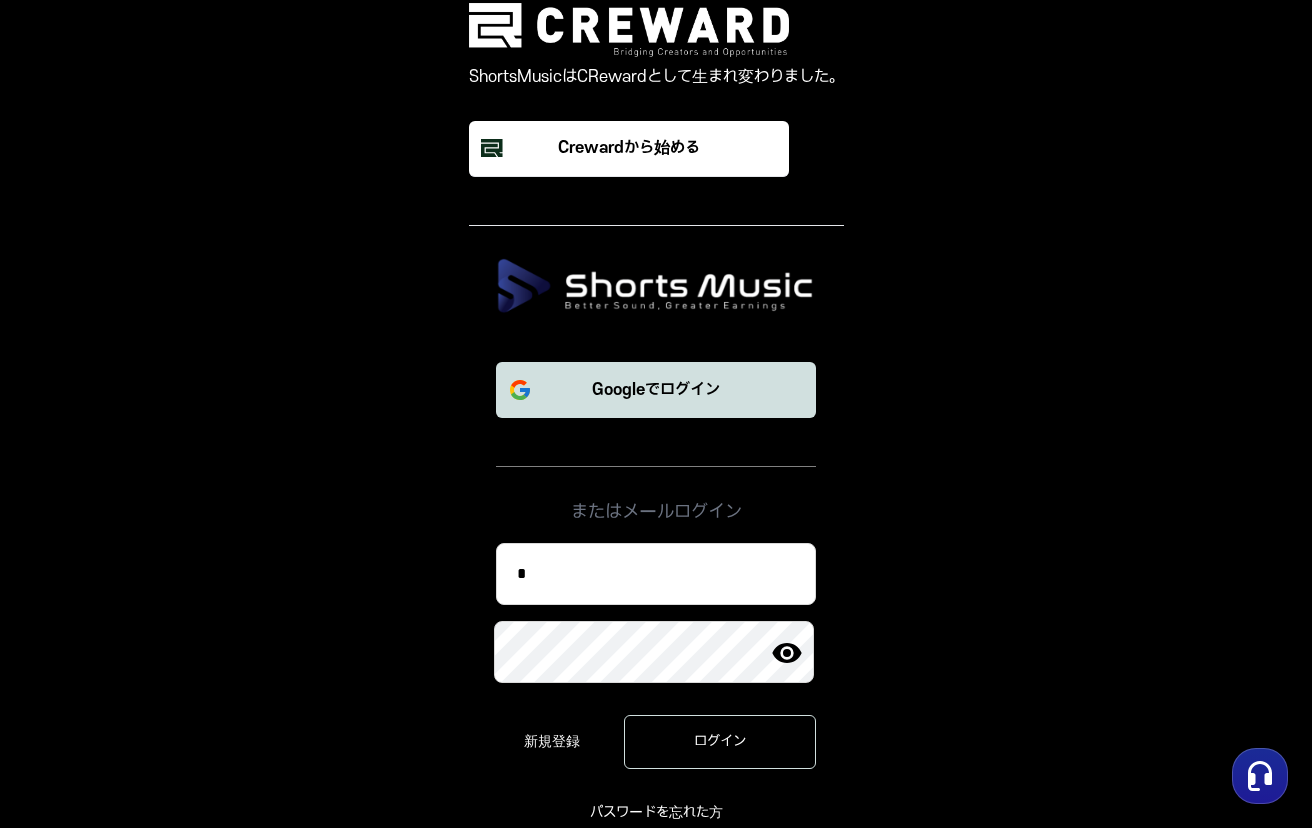 type 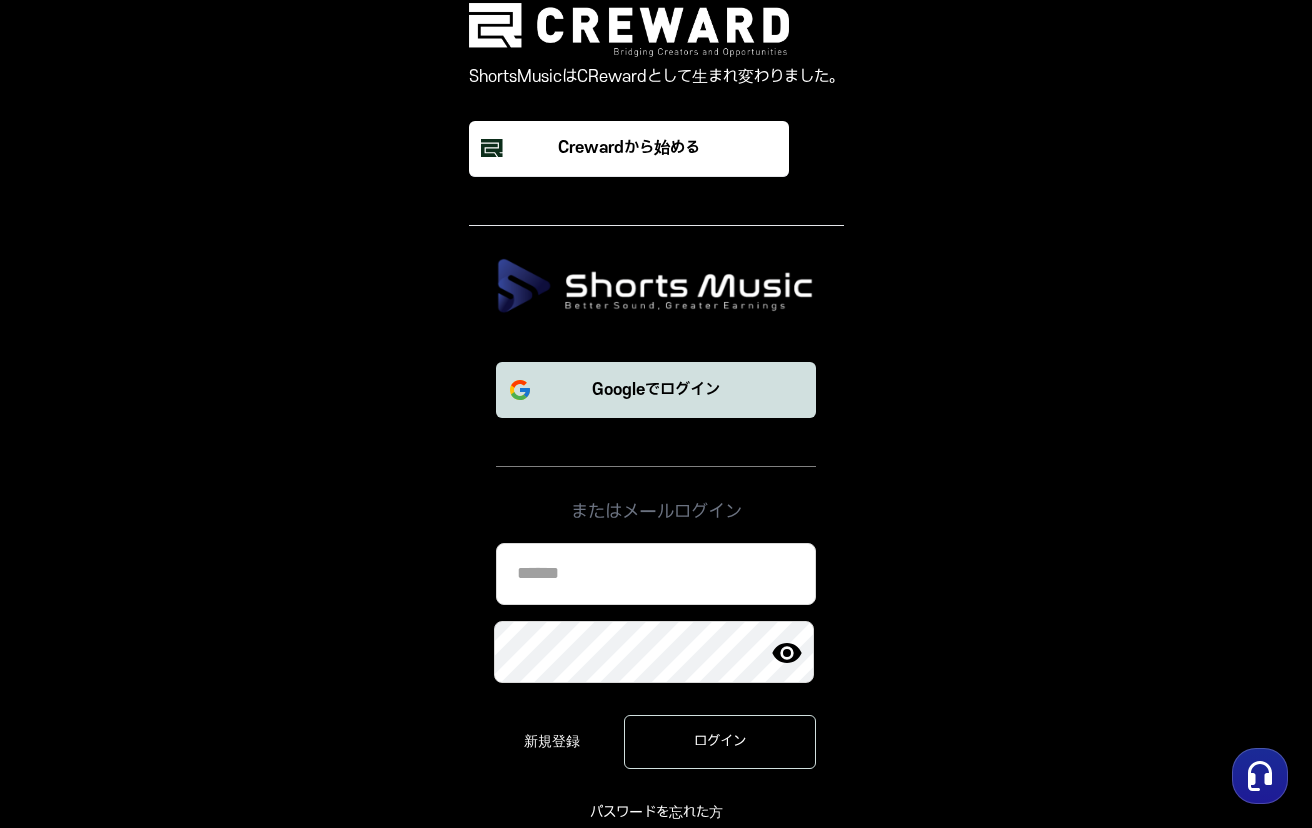 click on "Googleでログイン" at bounding box center (656, 390) 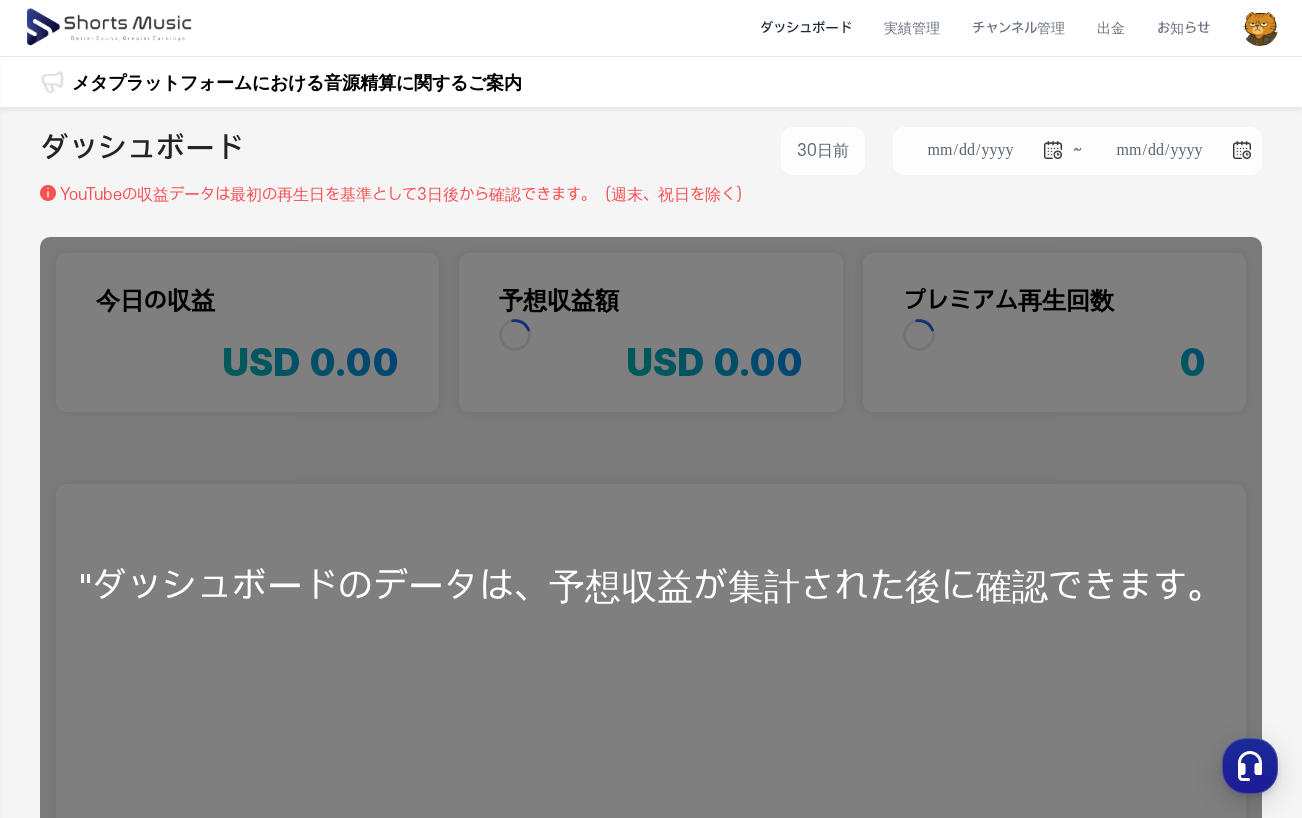 scroll, scrollTop: 0, scrollLeft: 0, axis: both 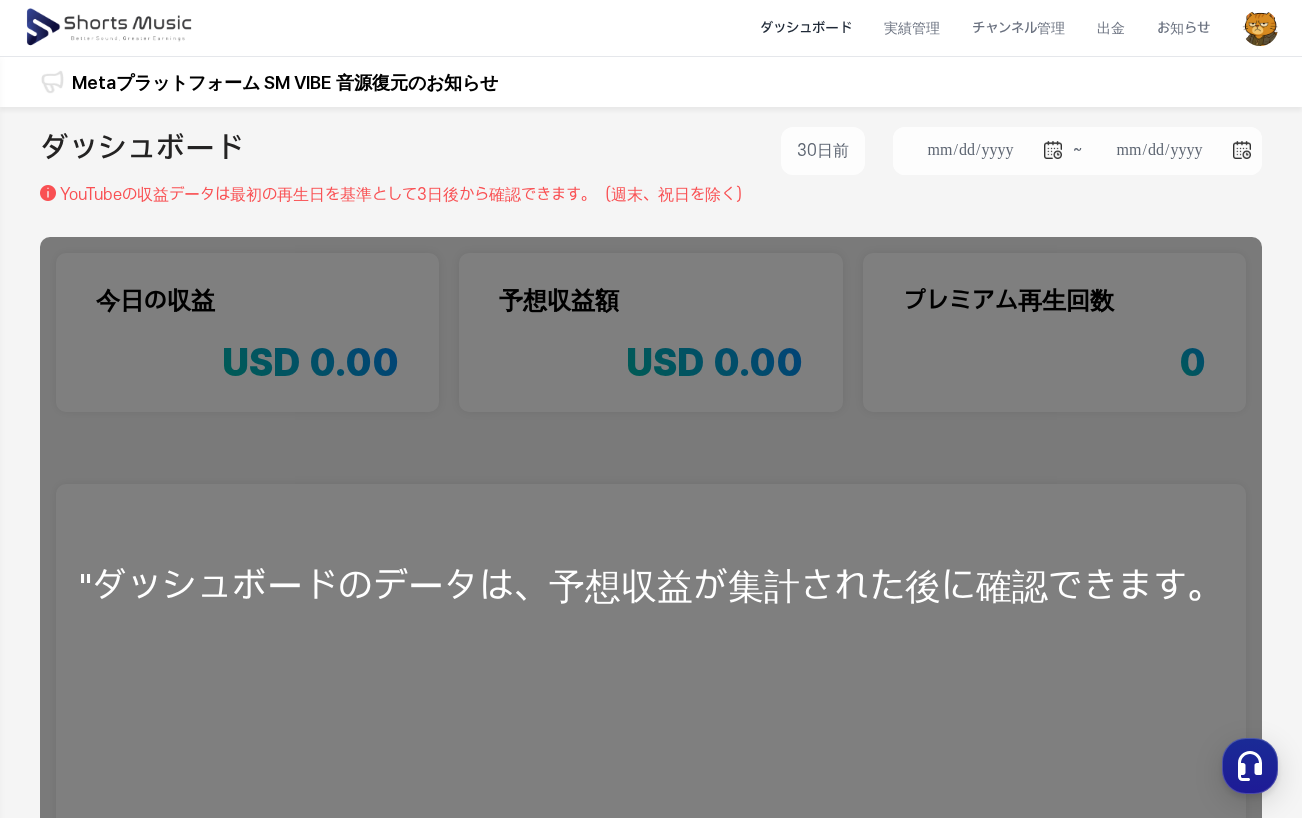 click on "**********" at bounding box center [651, 155] 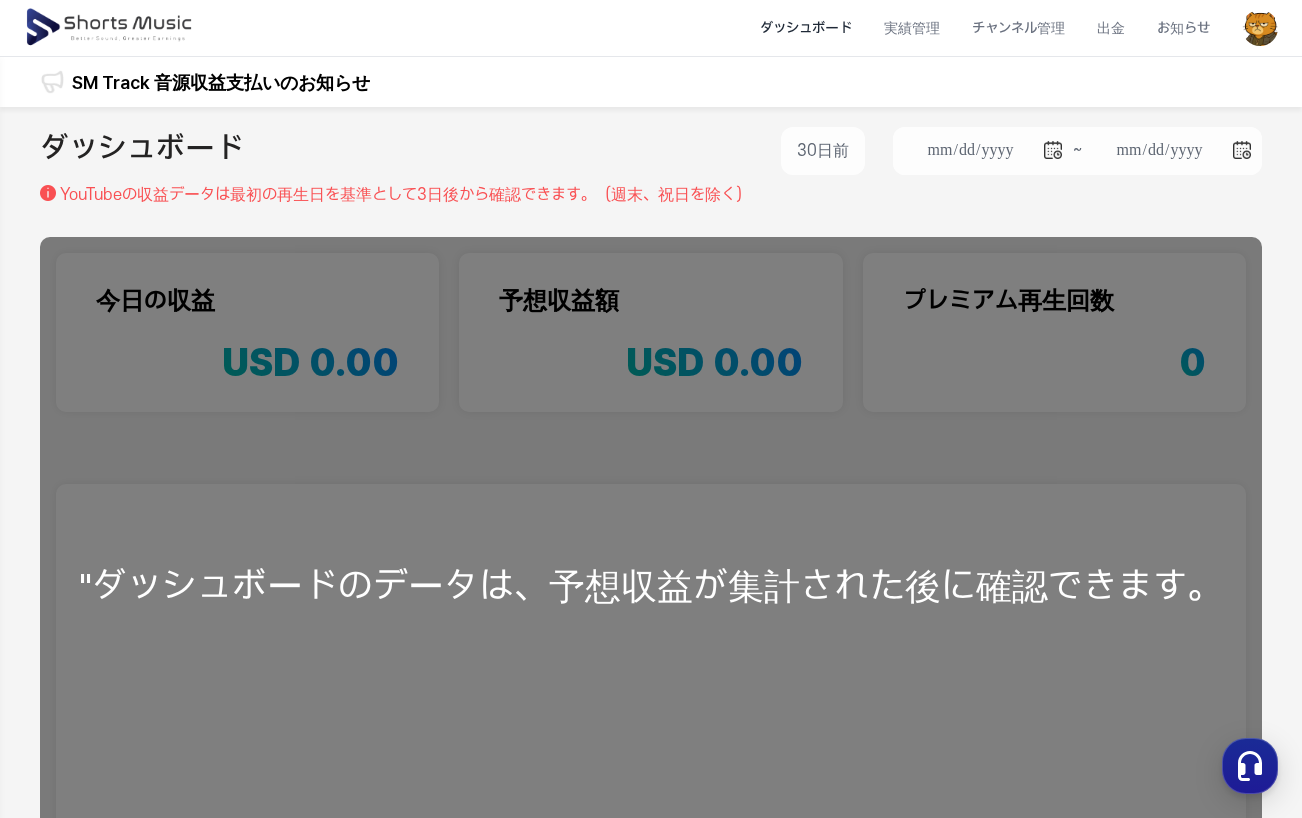 click on ""ダッシュボードのデータは、予想収益が集計された後に確認できます。" at bounding box center [651, 586] 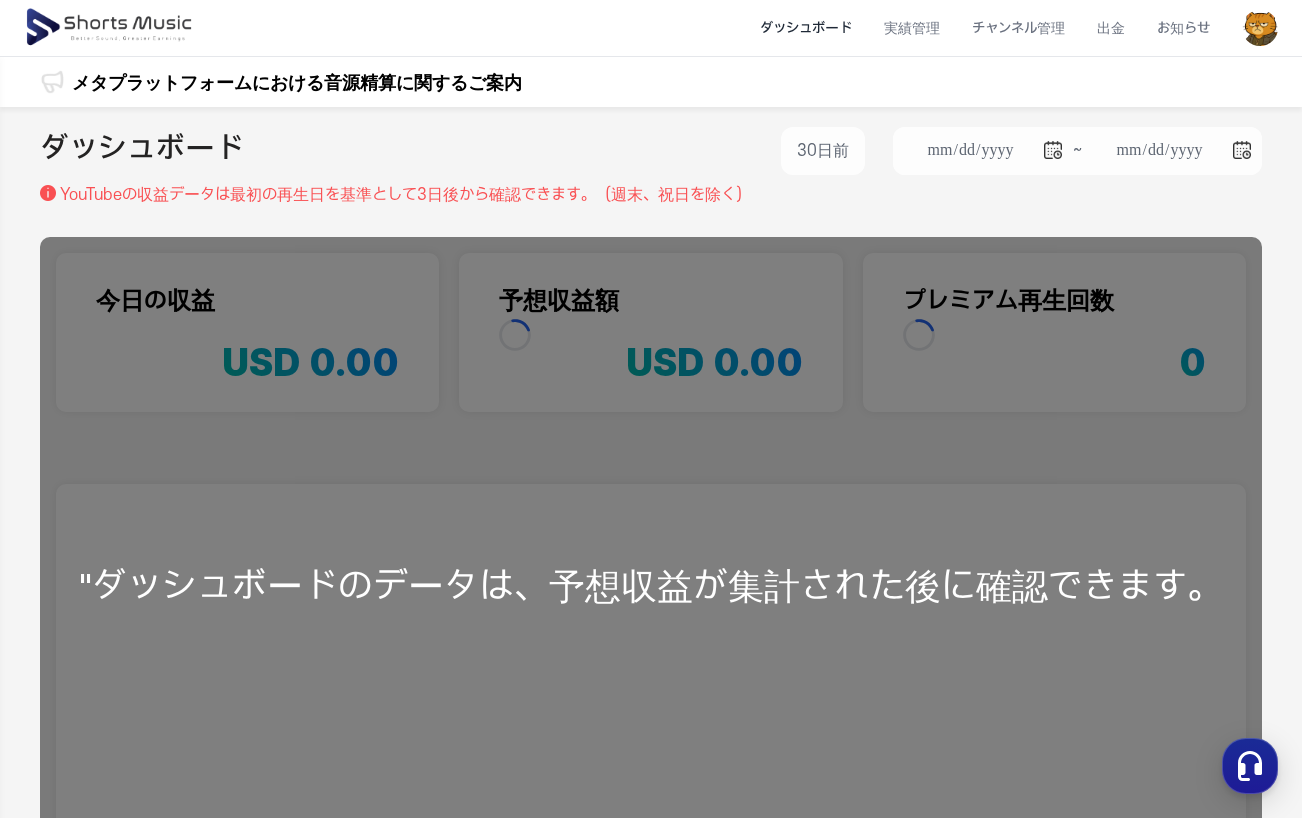 scroll, scrollTop: 0, scrollLeft: 0, axis: both 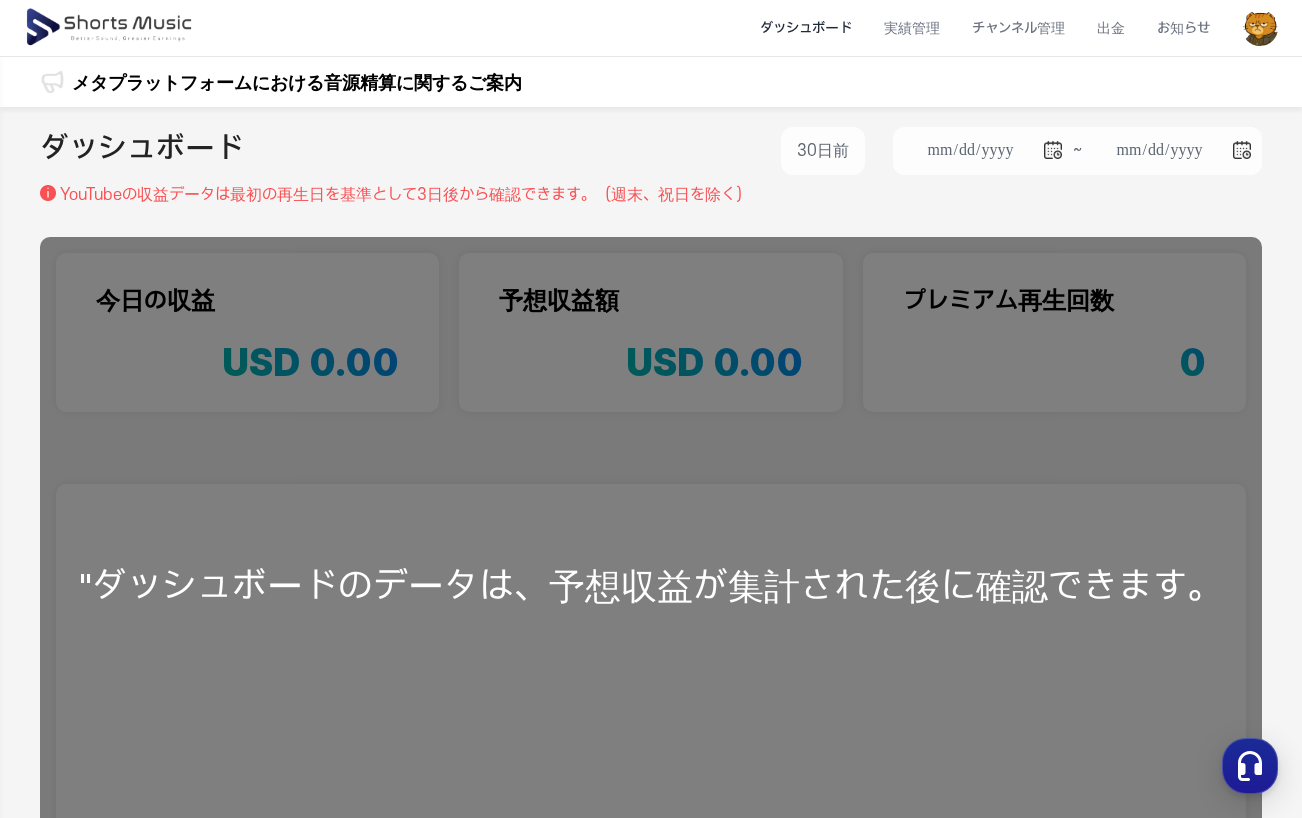 click on "YouTubeの収益データは最初の再生日を基準とし て3日後から確認できます。（週末、祝日を除く）" at bounding box center [405, 195] 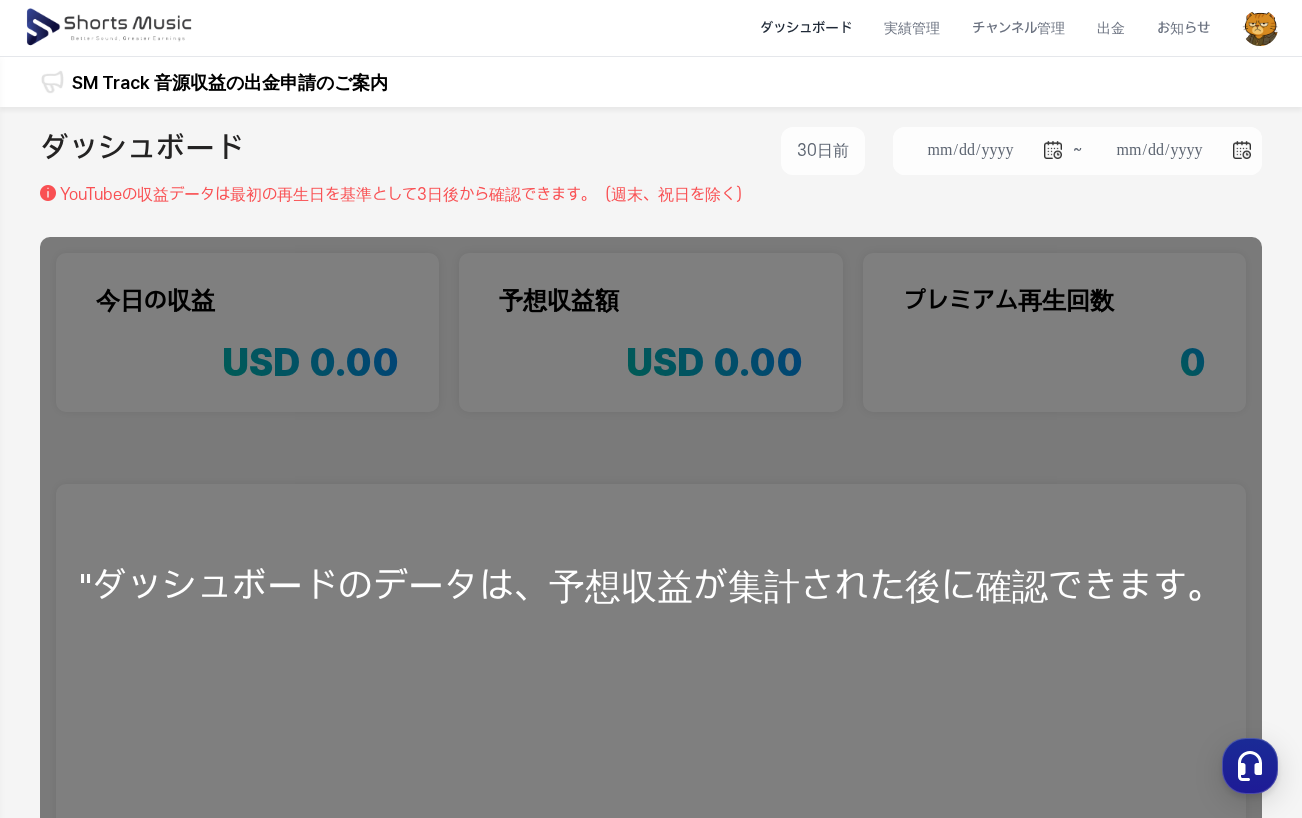 click on "**********" at bounding box center (651, 593) 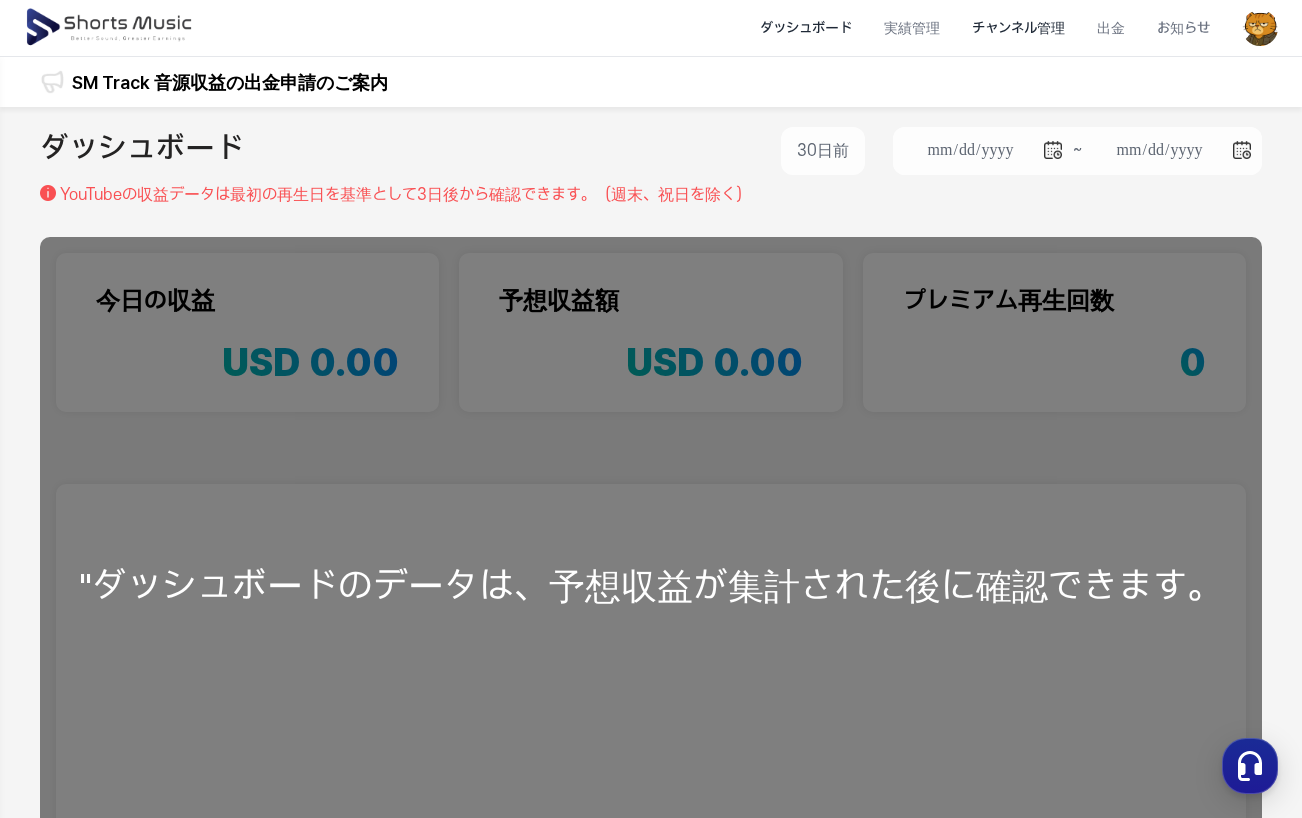 click on "チャンネル管理" at bounding box center [1018, 28] 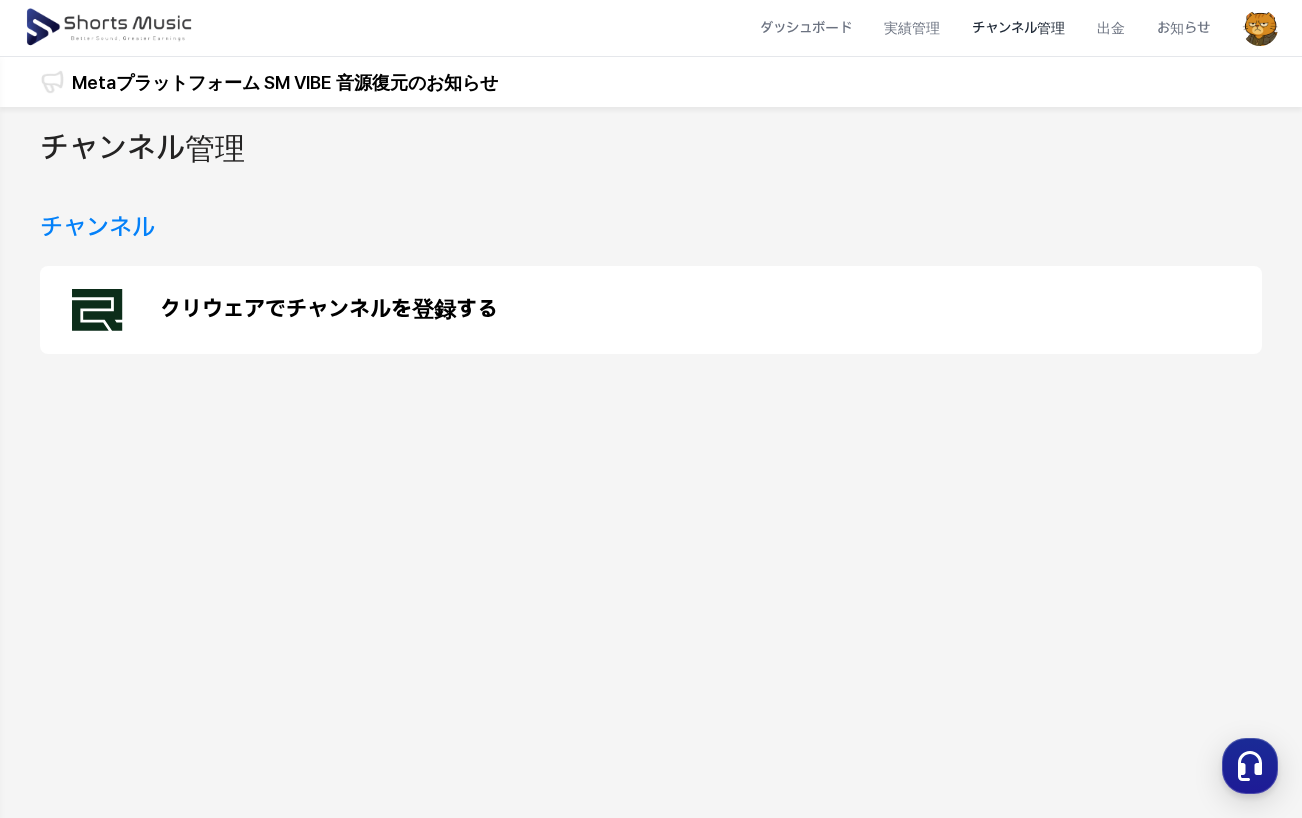 click on "クリウェアでチャンネルを登録する" at bounding box center (329, 310) 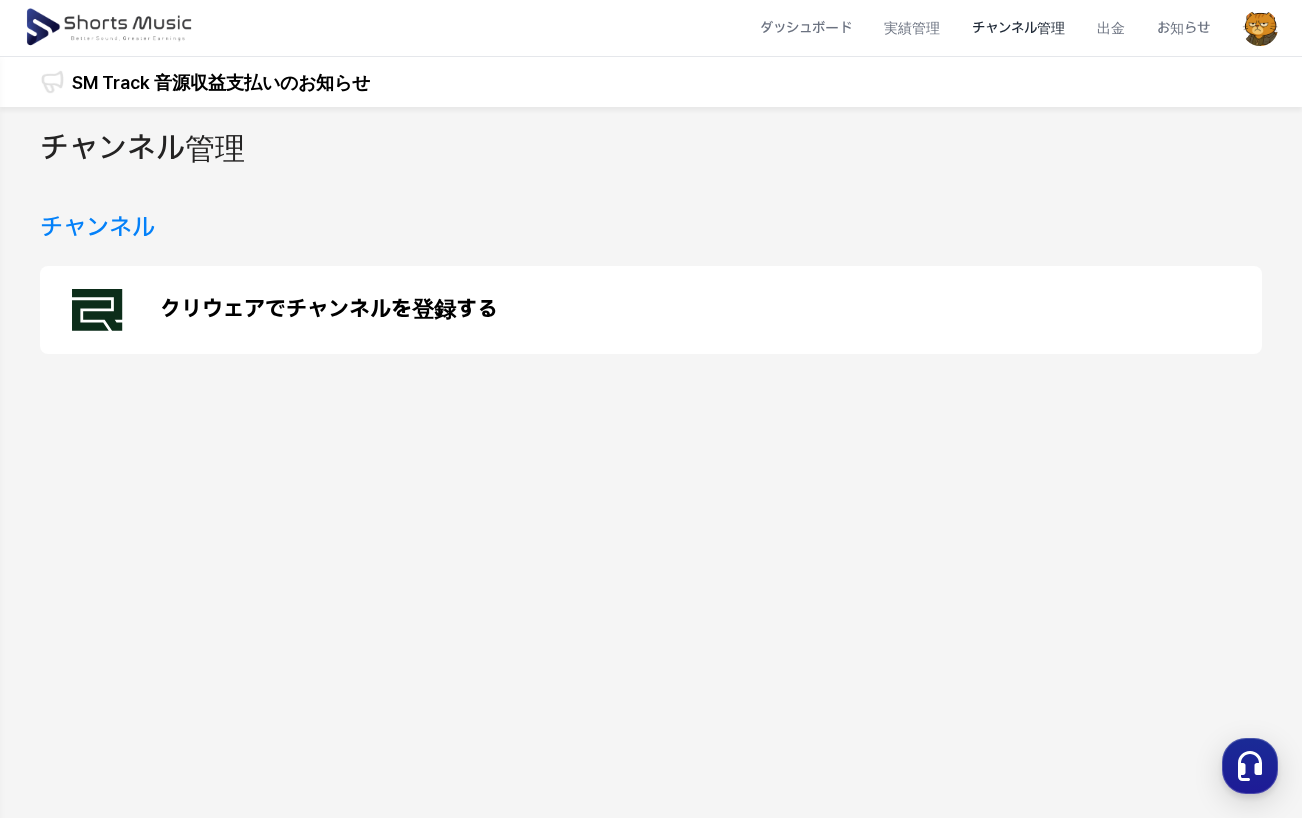 click on "チャンネル管理" at bounding box center (1018, 28) 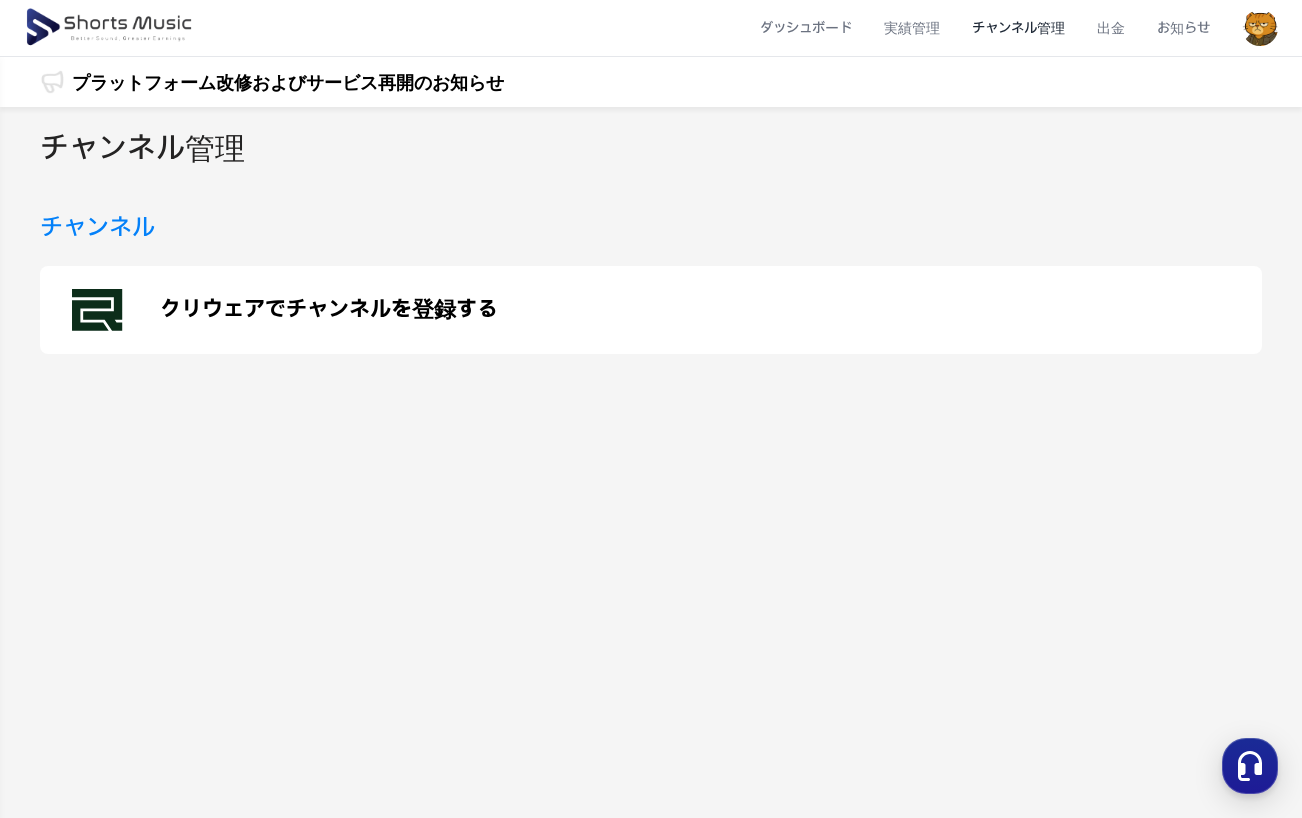 click on "チャンネル管理" at bounding box center [1018, 28] 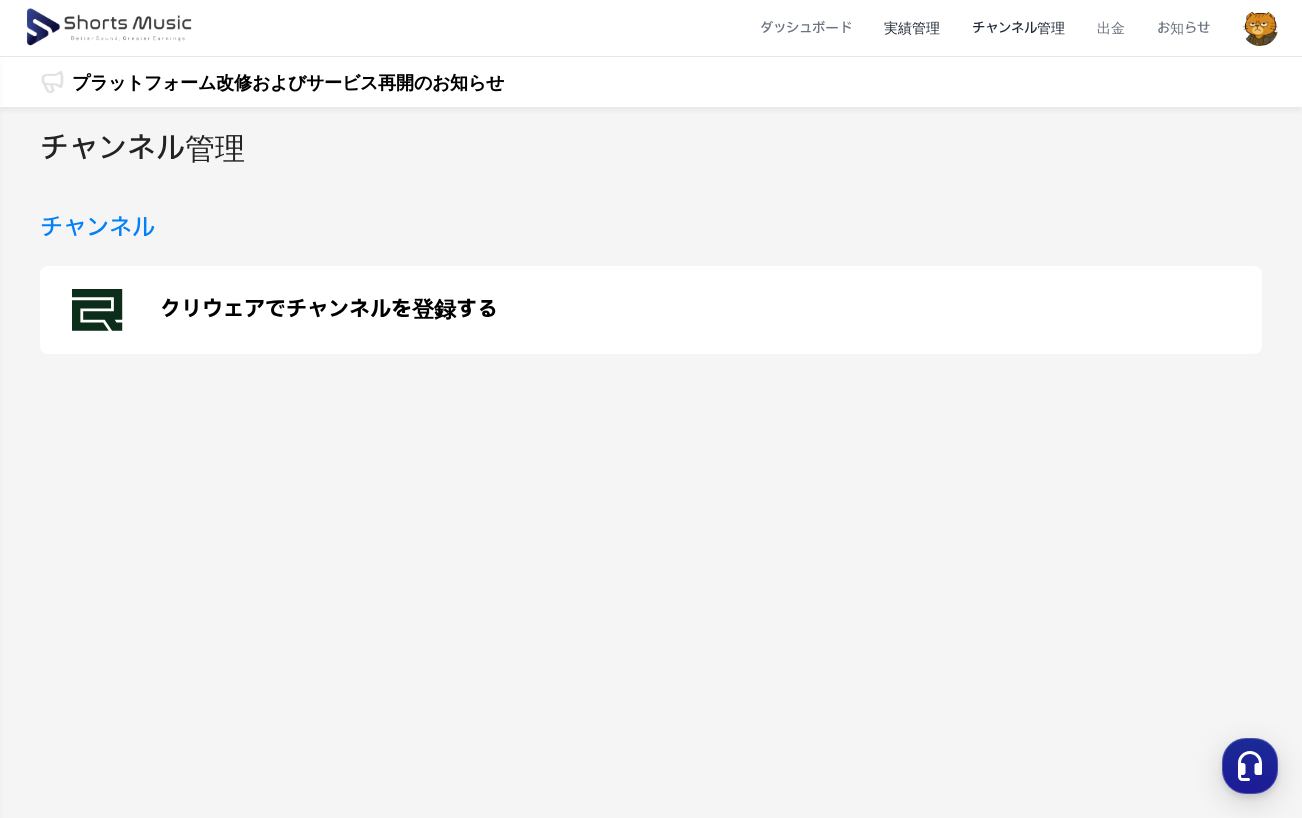 click on "実績管理" at bounding box center [912, 28] 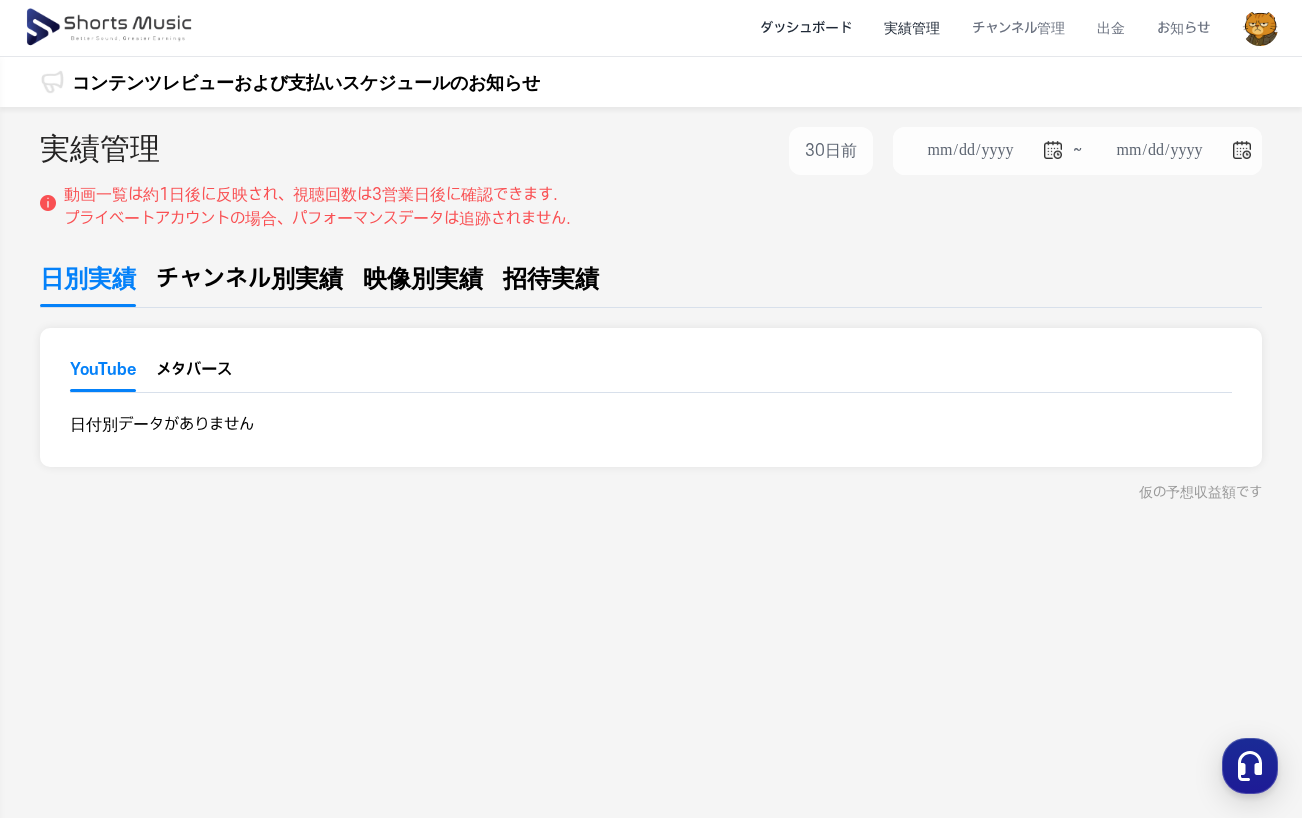 click on "ダッシュボード" at bounding box center (806, 28) 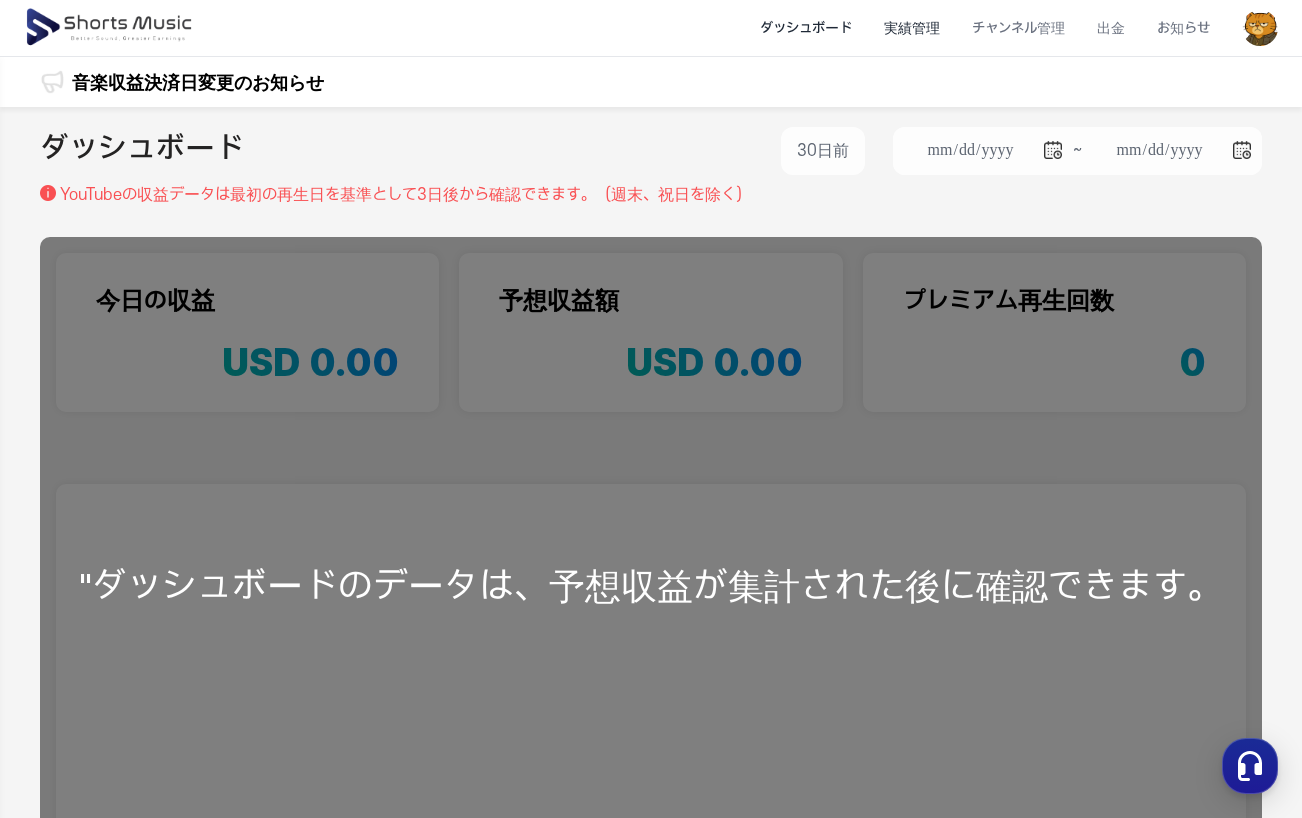 click on "実績管理" at bounding box center [912, 28] 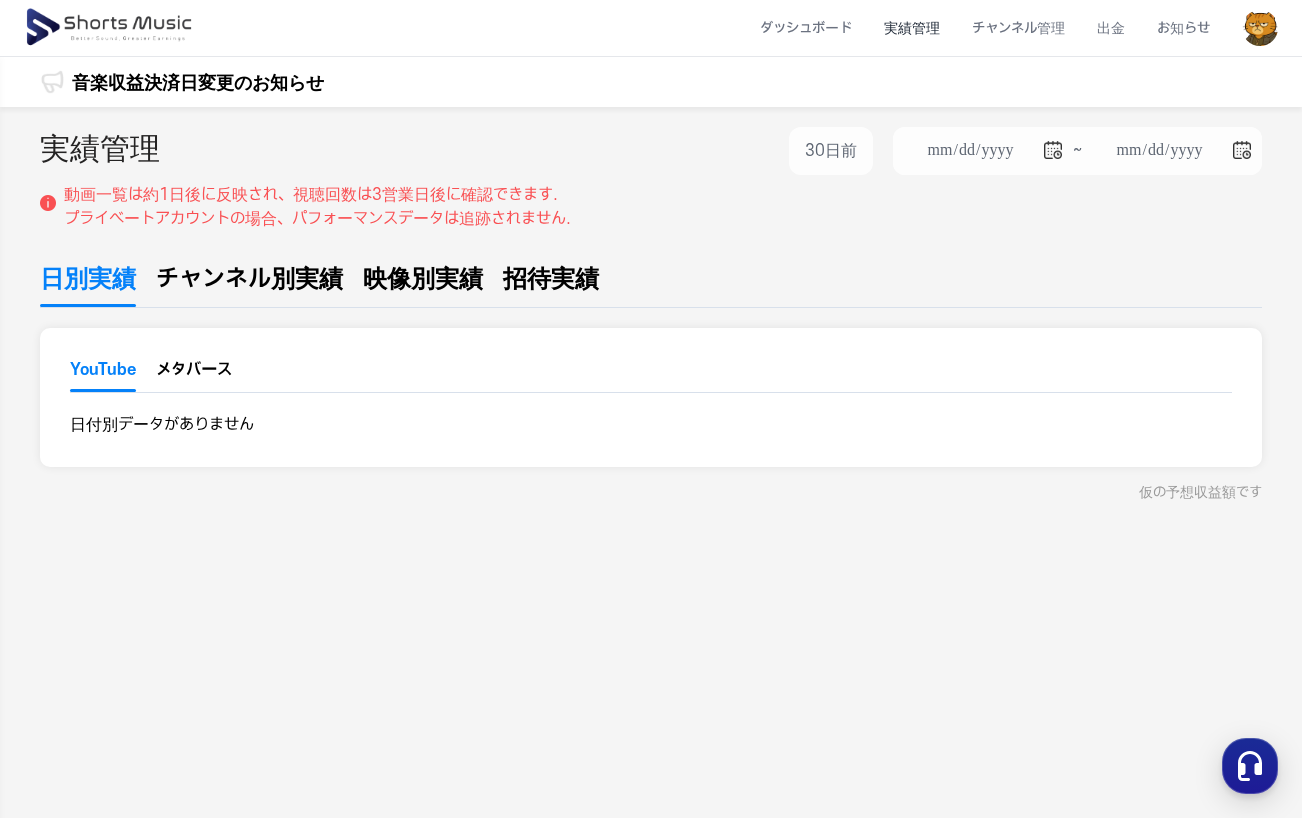 click on "メタバース" at bounding box center (194, 375) 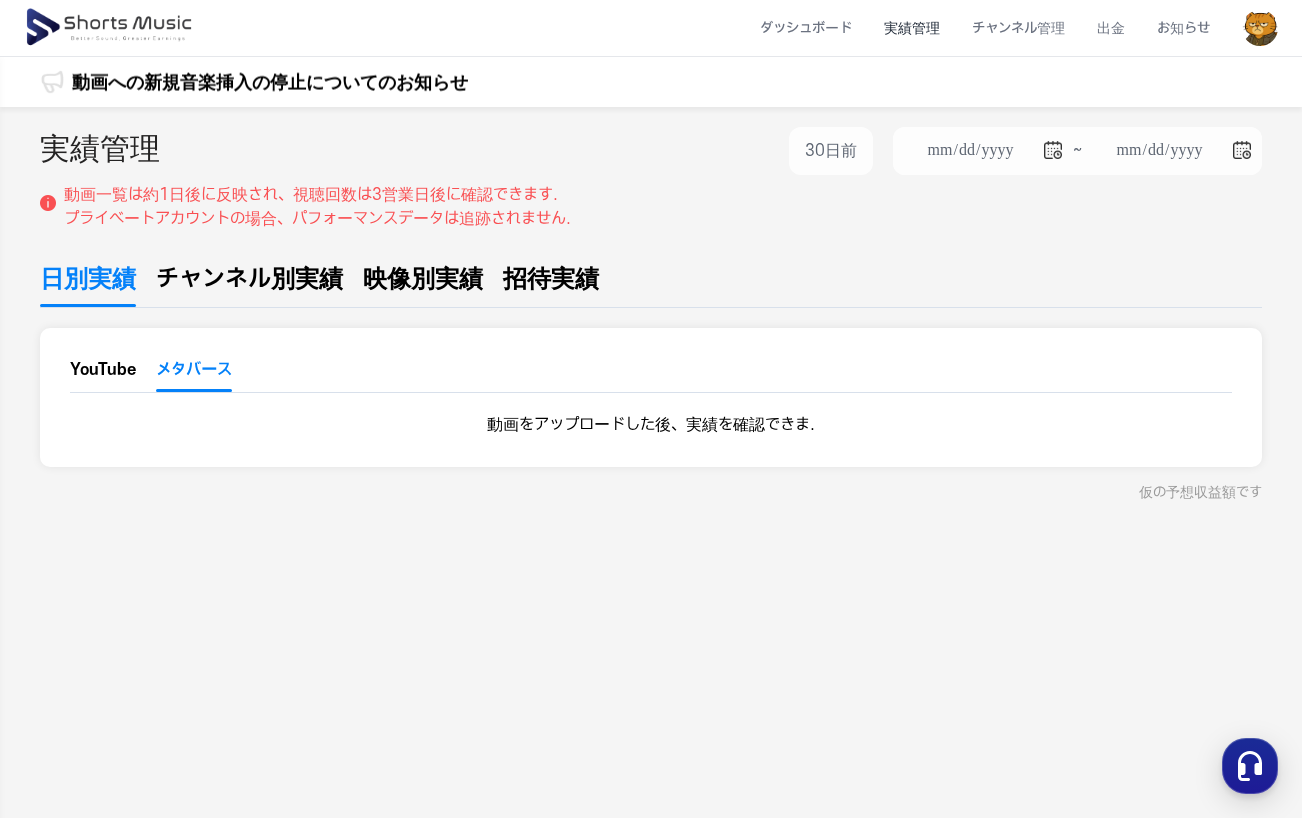 click on "チャンネル別実績" at bounding box center [249, 279] 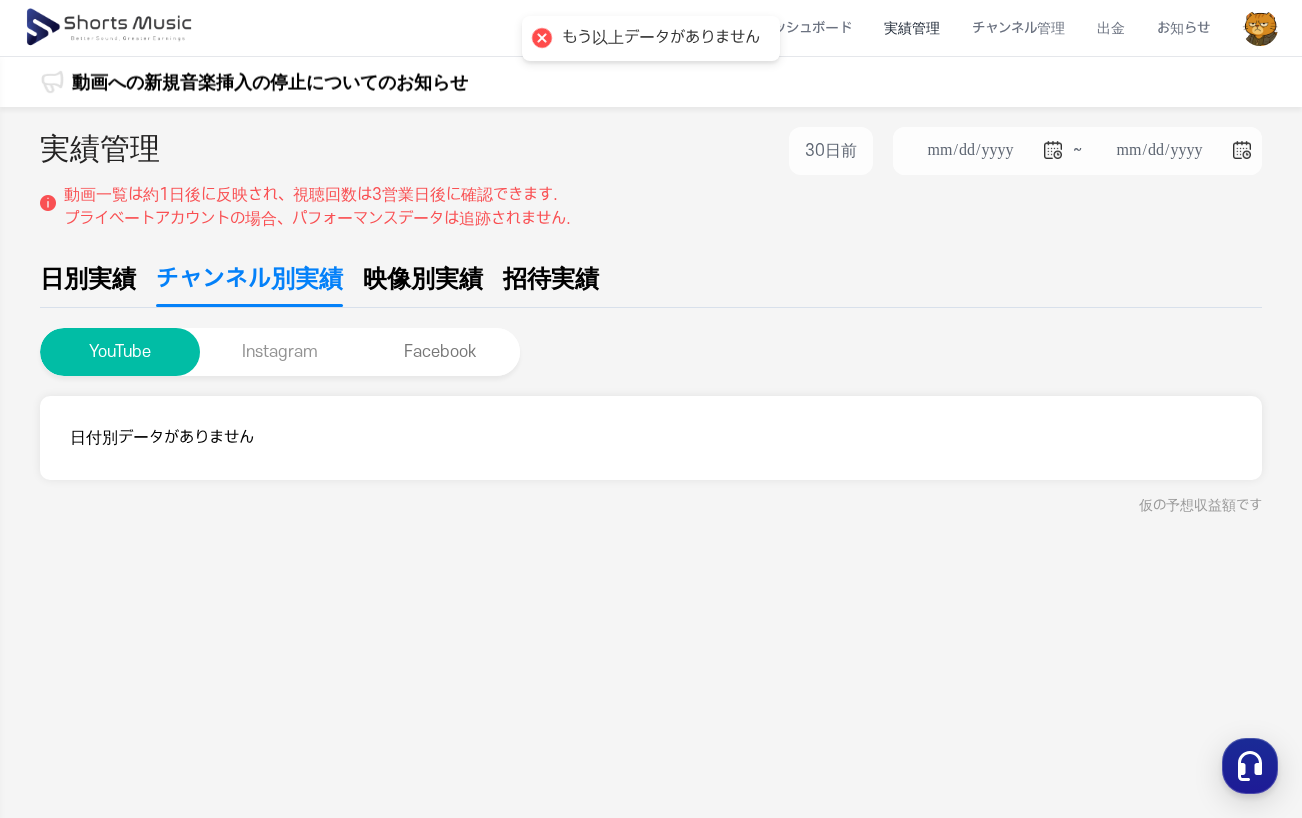 click on "Instagram" at bounding box center (280, 352) 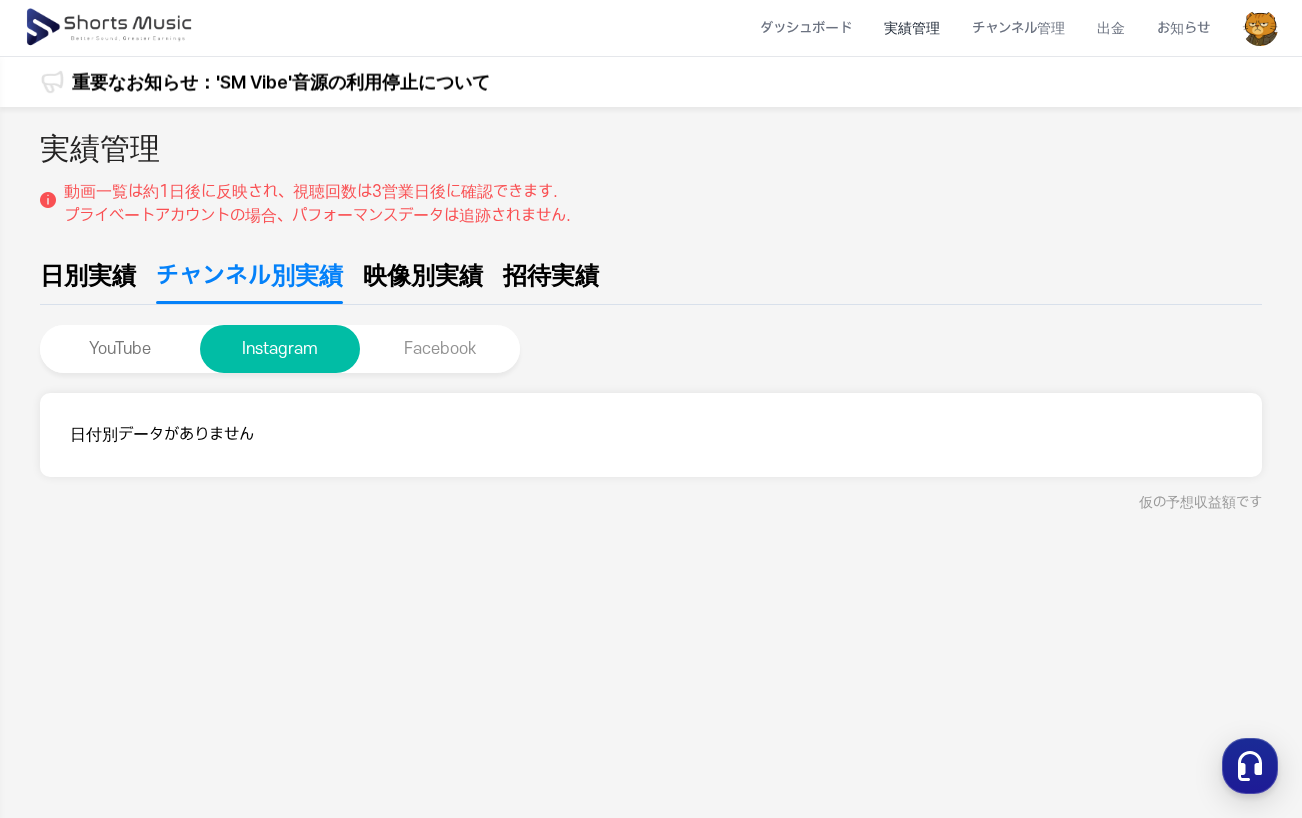 click on "Facebook" at bounding box center [440, 349] 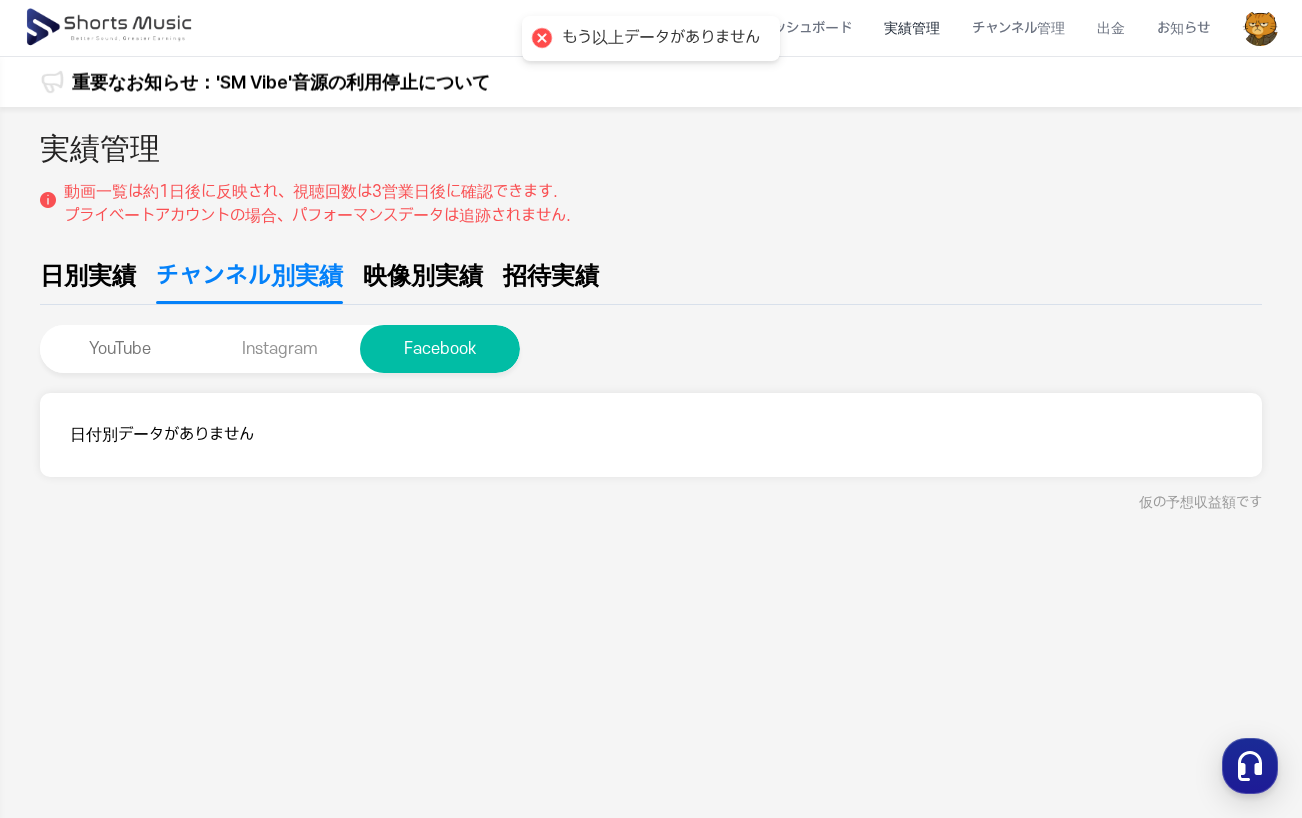 click on "Instagram" at bounding box center [280, 349] 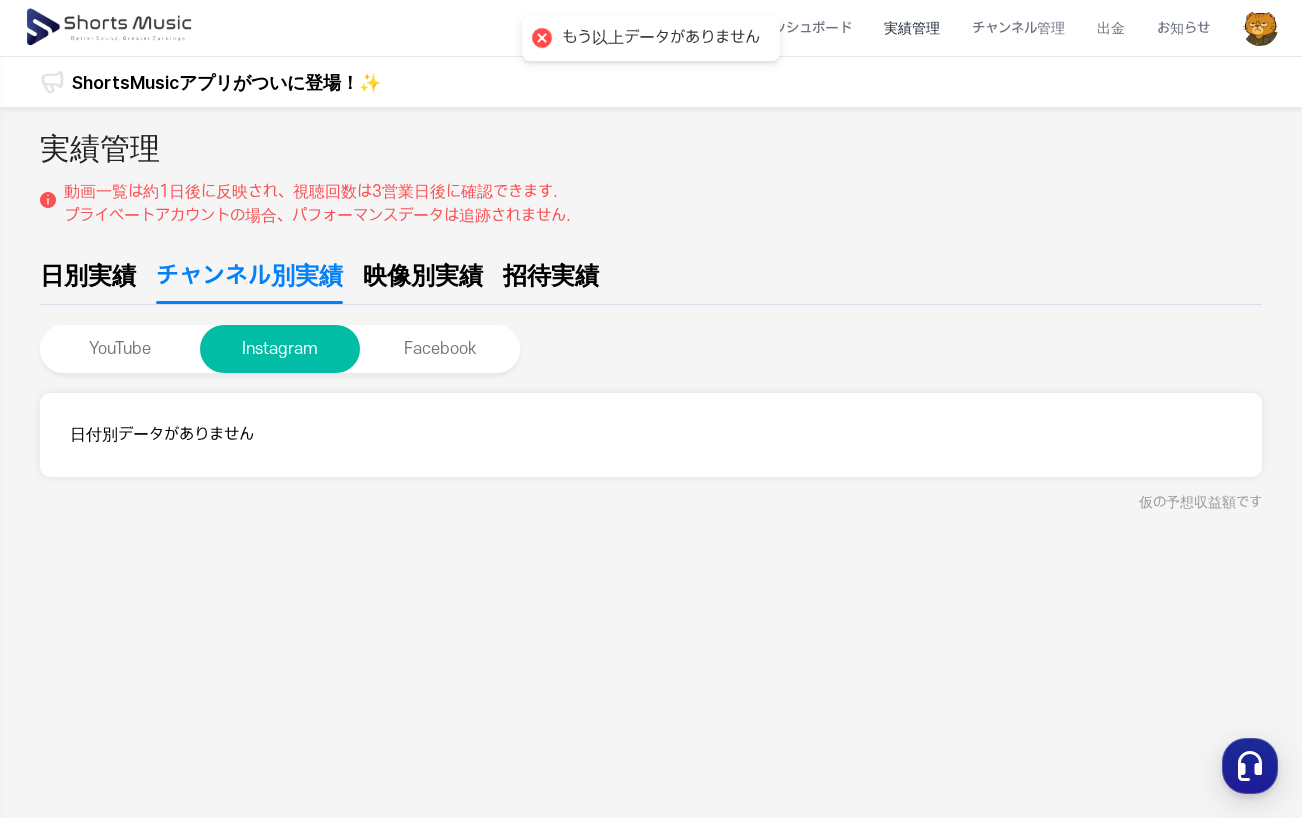 click on "実績管理       動画一覧は約1日後に反映され、視聴回数は3営業日後に確認できます.     プライベートアカウントの場合、パフォーマンスデータは追跡されません." at bounding box center [651, 177] 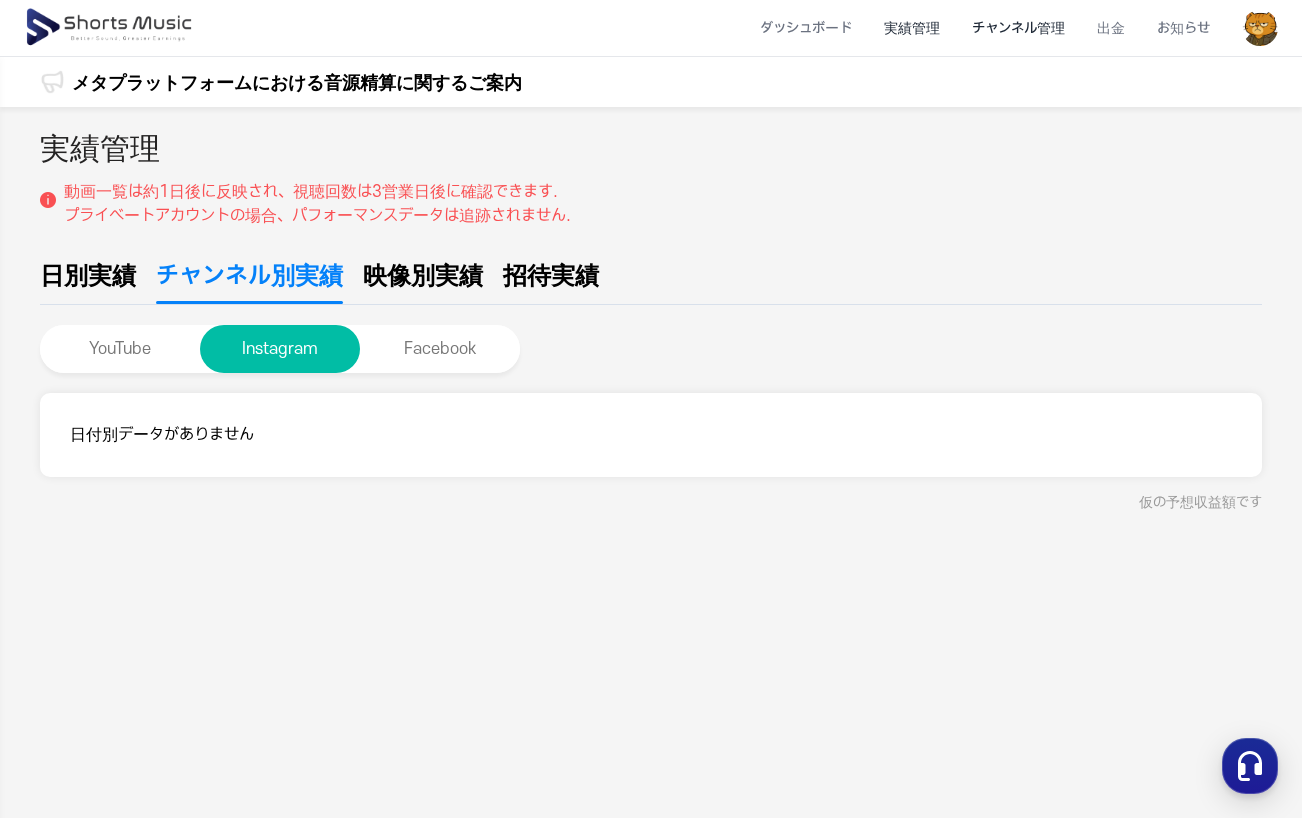 click on "チャンネル管理" at bounding box center [1018, 28] 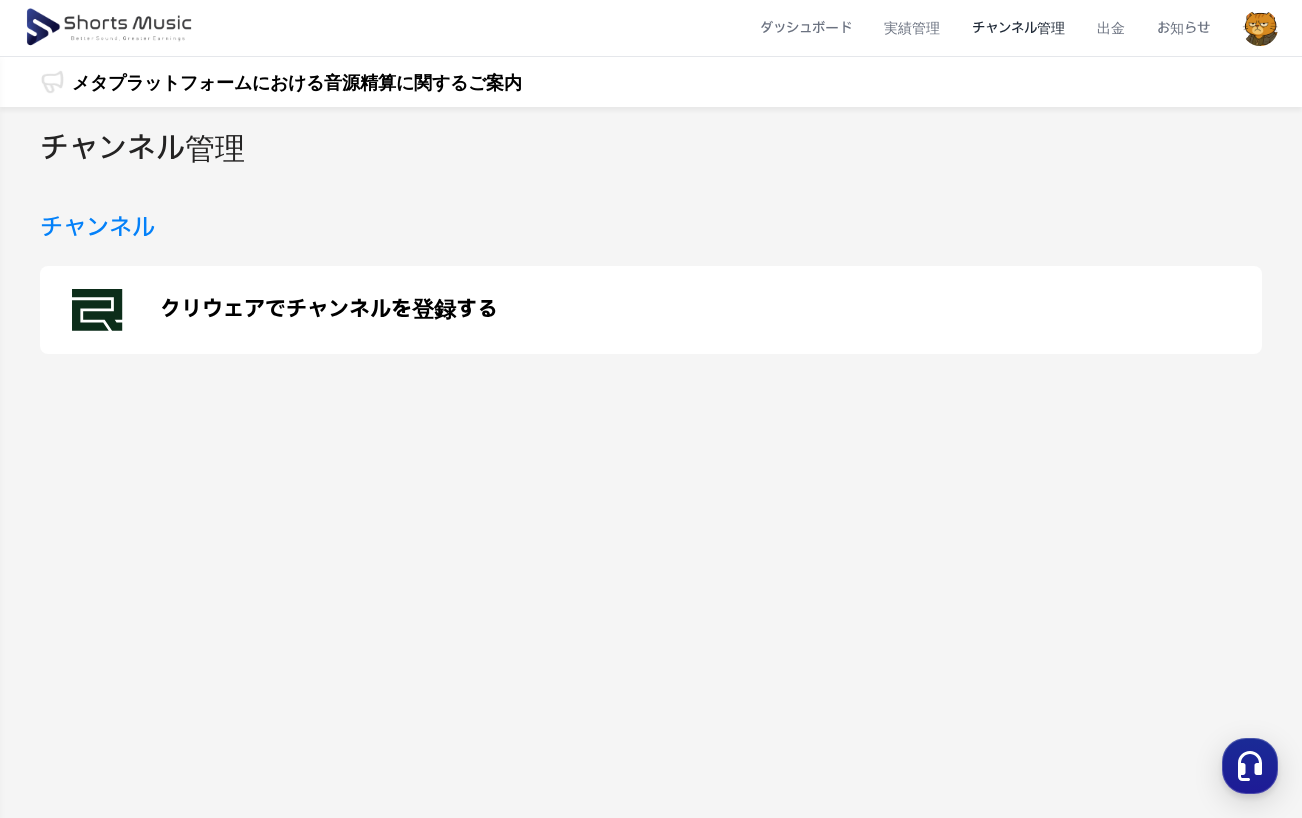 click on "クリウェアでチャンネルを登録する" at bounding box center (329, 310) 